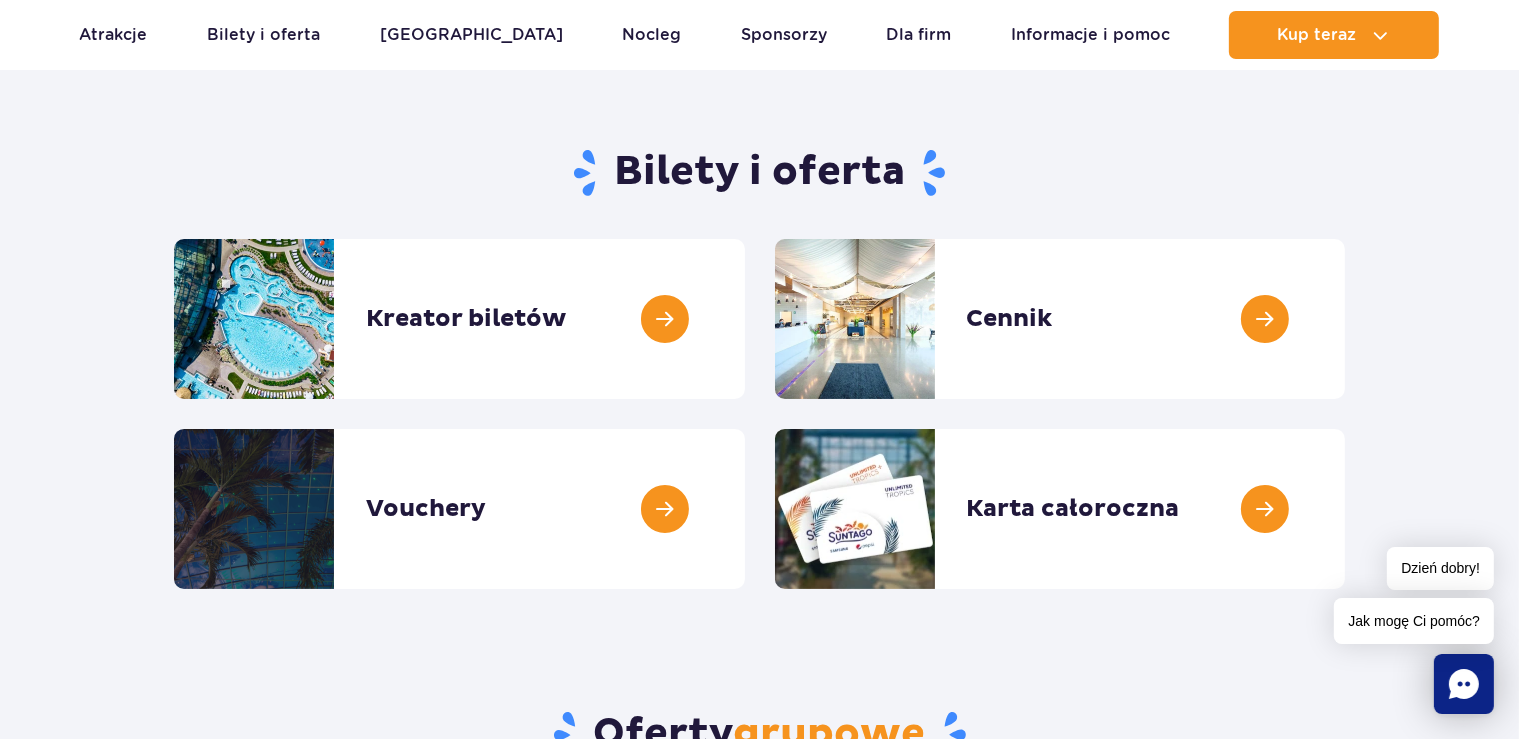 scroll, scrollTop: 211, scrollLeft: 0, axis: vertical 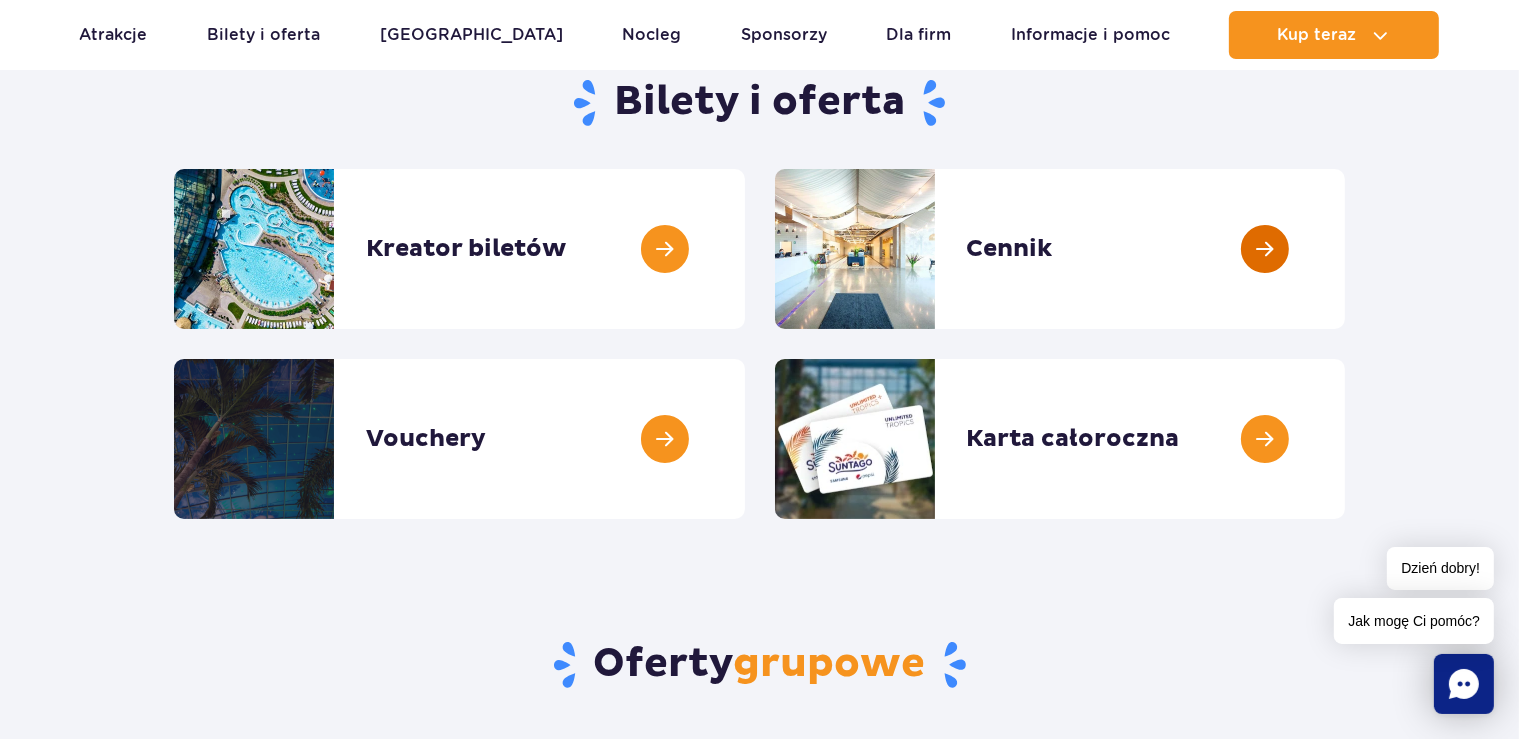 click at bounding box center (1345, 249) 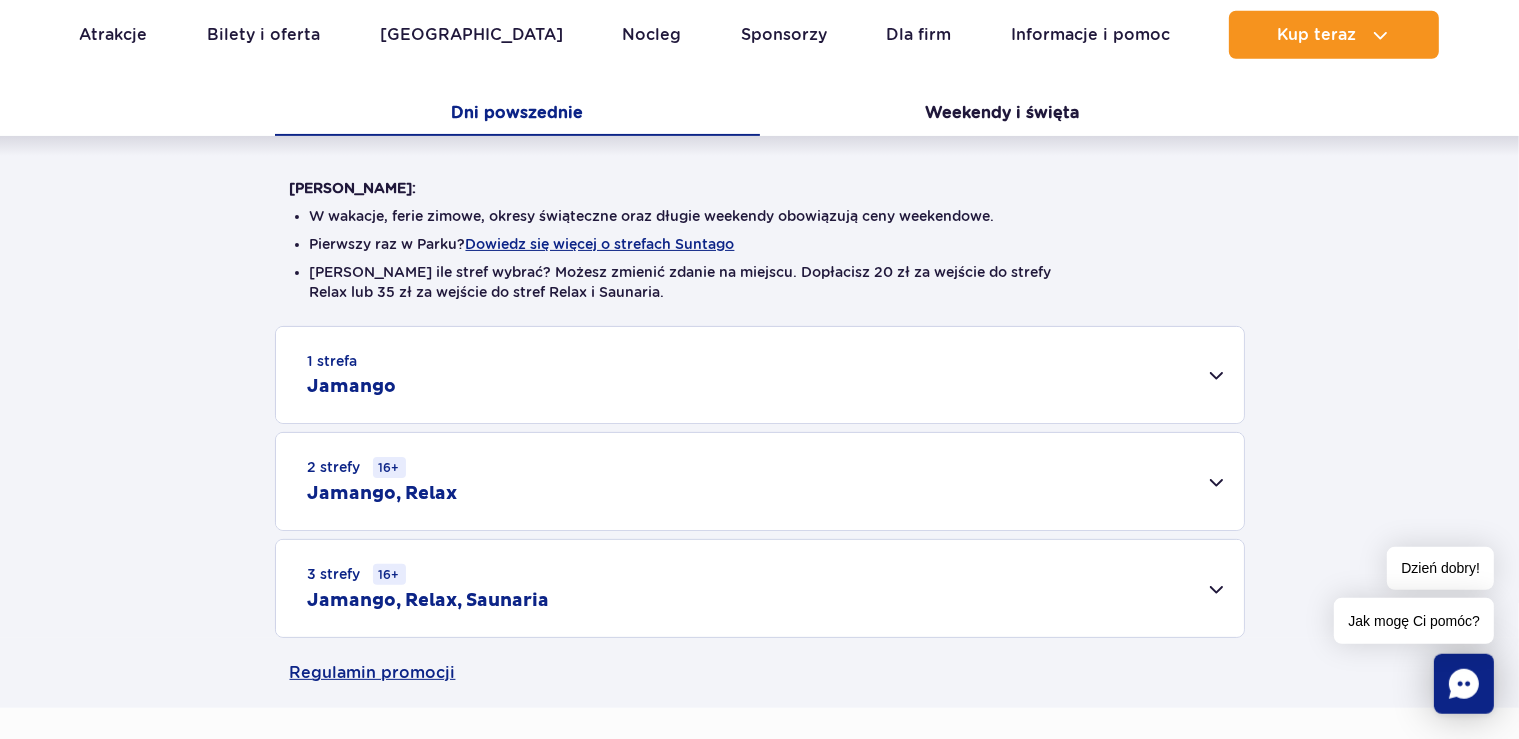 scroll, scrollTop: 422, scrollLeft: 0, axis: vertical 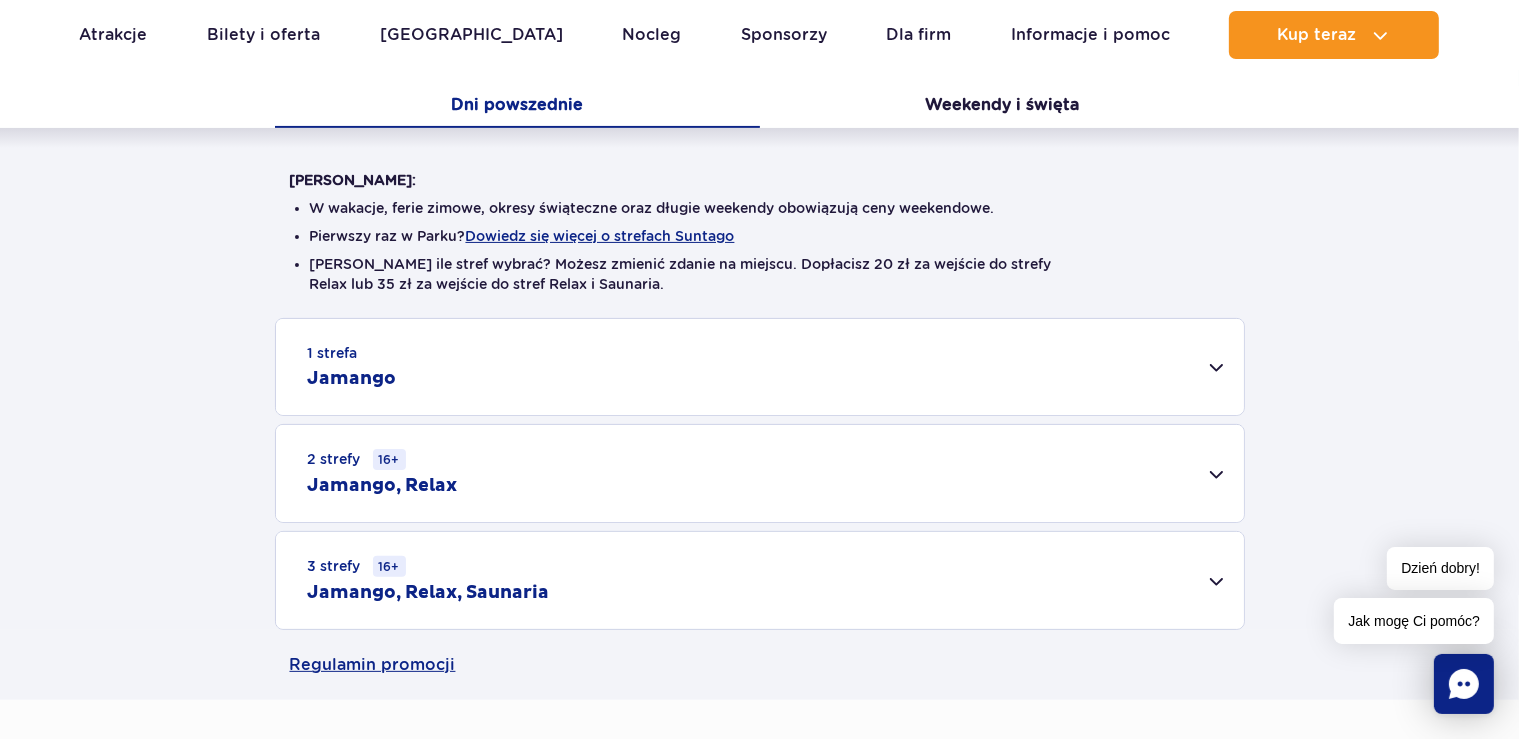 click on "2 strefy  16+
Jamango, Relax" at bounding box center [760, 473] 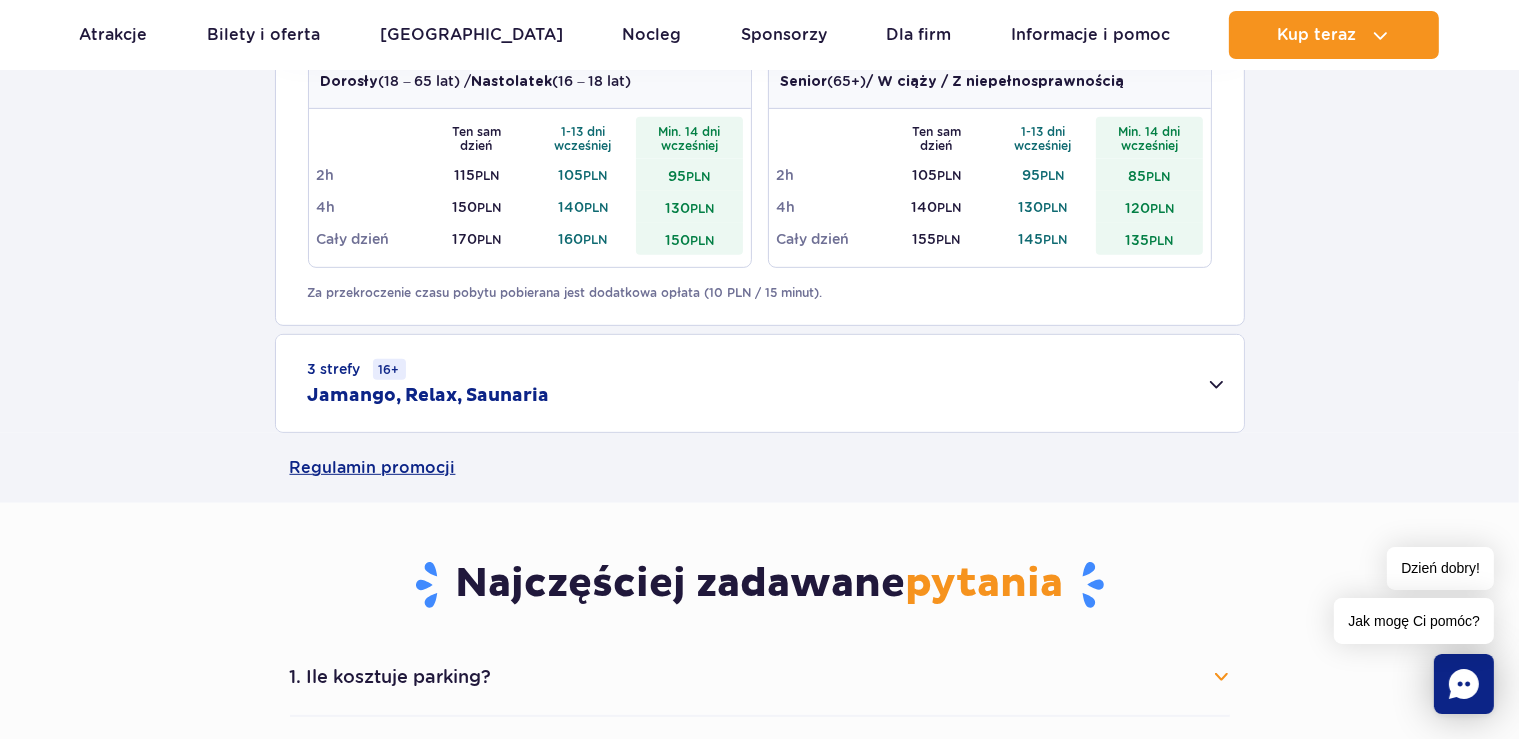 scroll, scrollTop: 739, scrollLeft: 0, axis: vertical 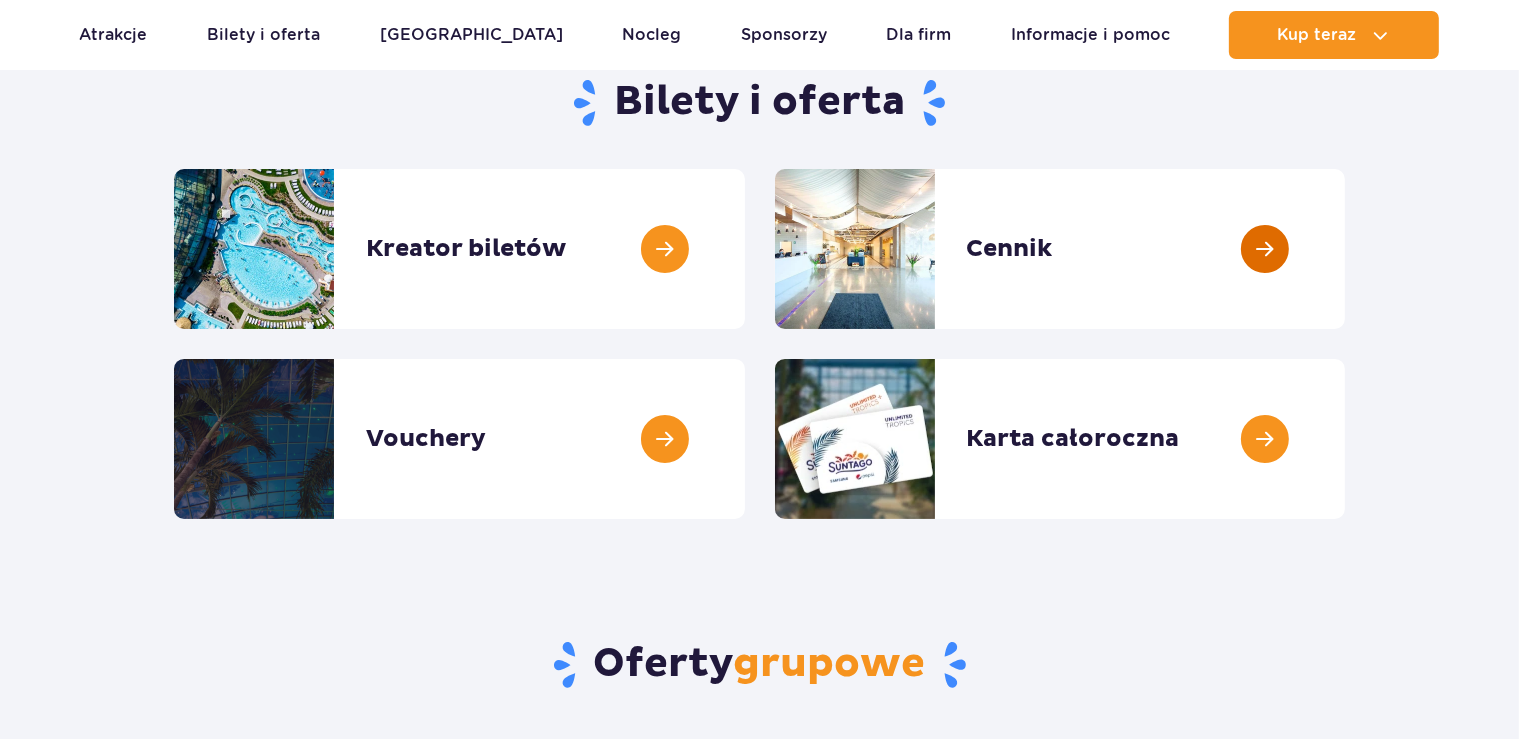 click at bounding box center [1345, 249] 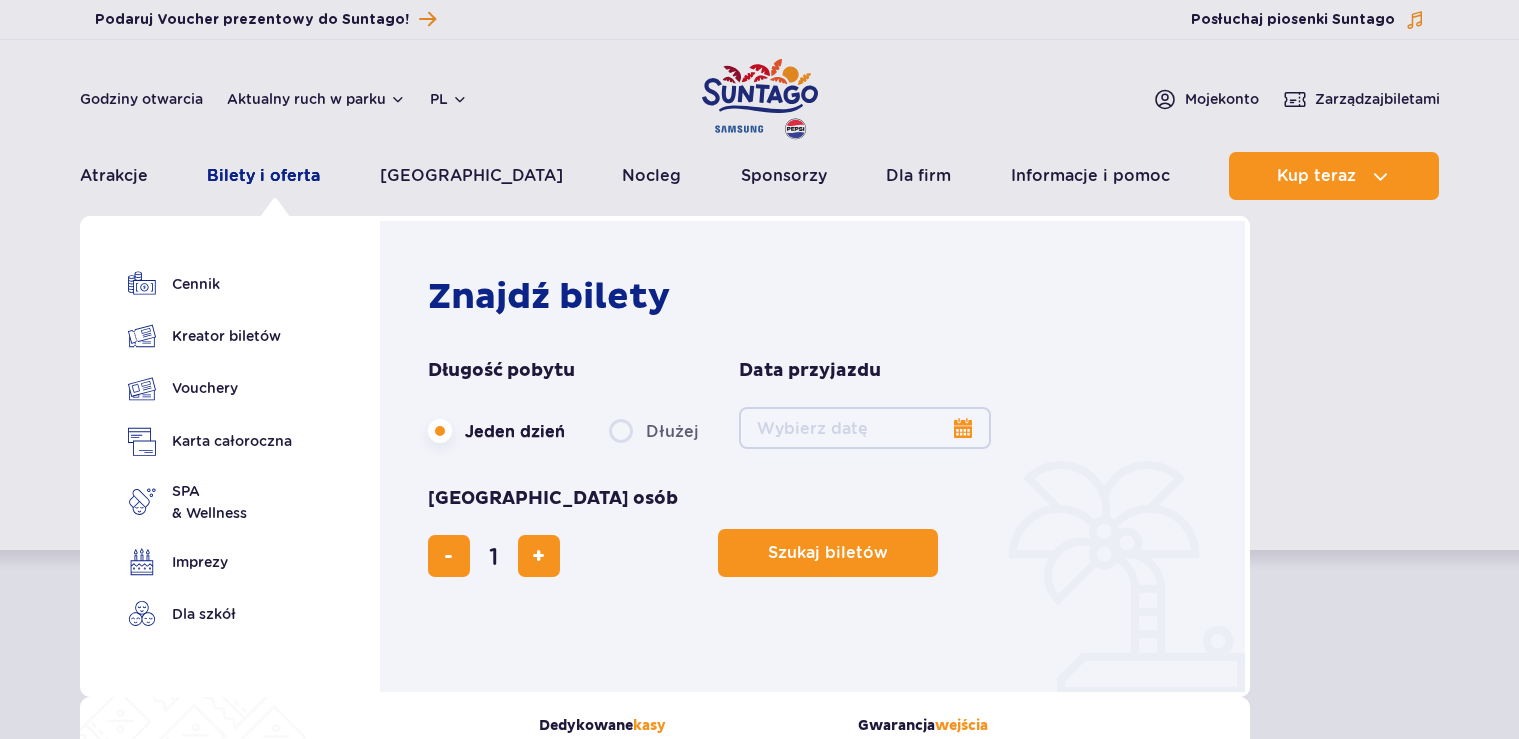 scroll, scrollTop: 0, scrollLeft: 0, axis: both 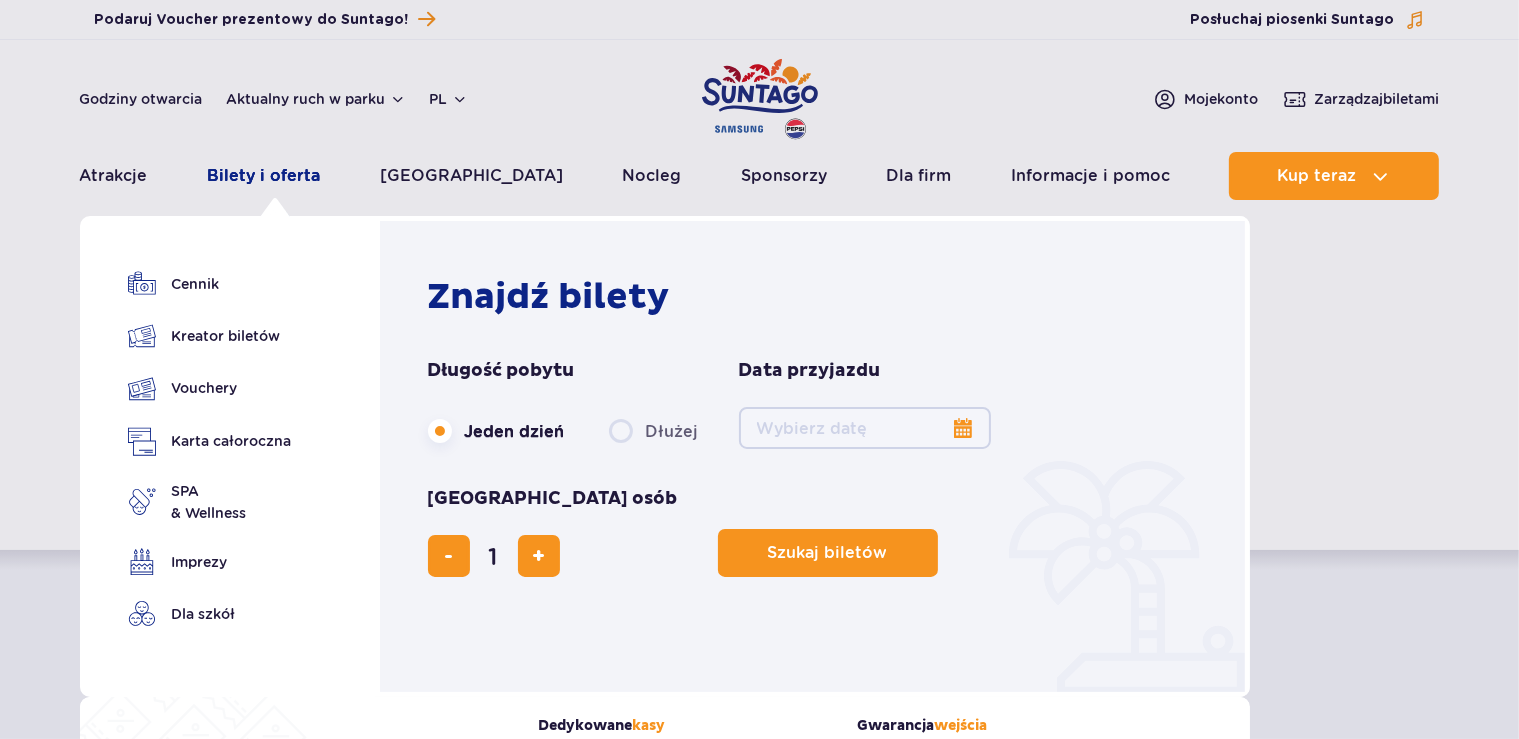 click on "Bilety i oferta" at bounding box center (263, 176) 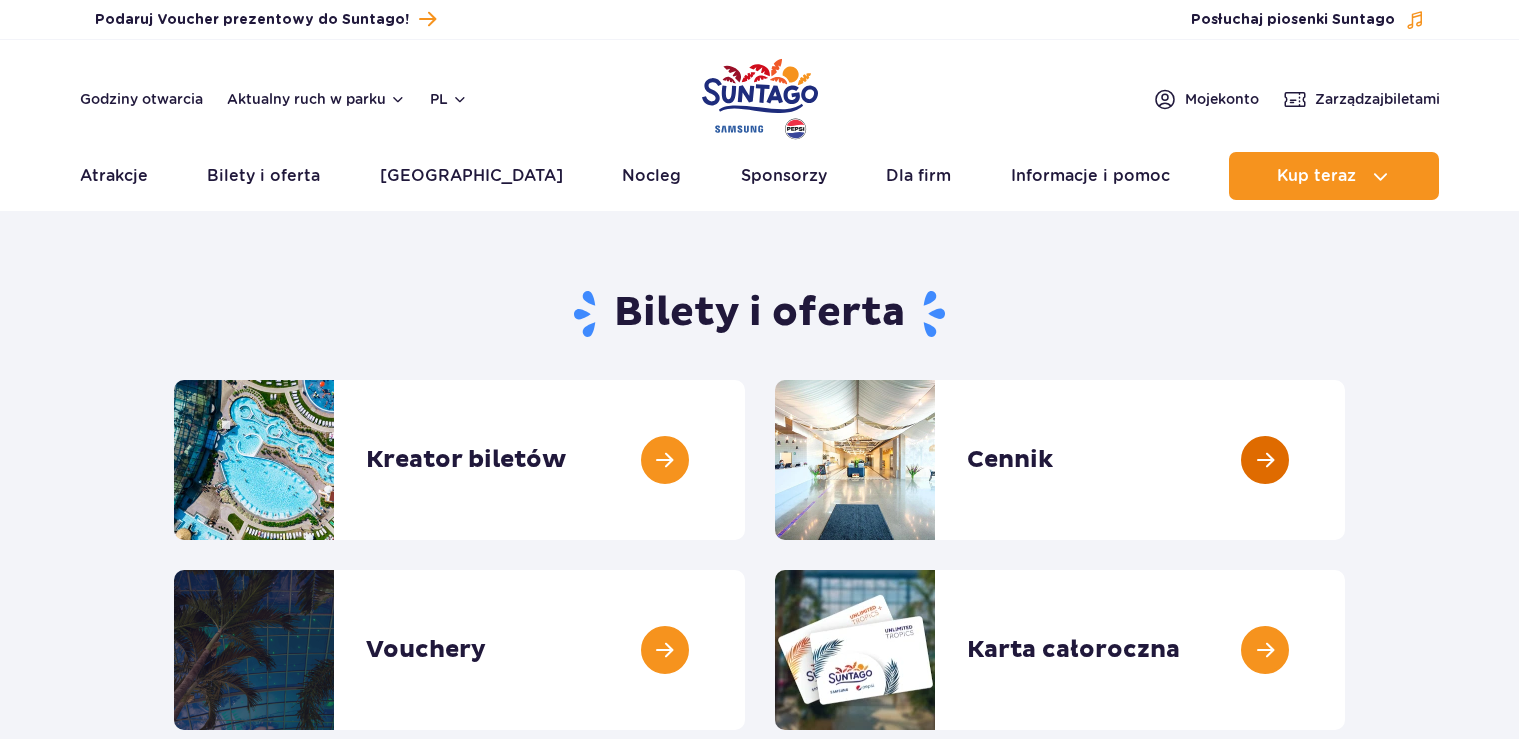 scroll, scrollTop: 0, scrollLeft: 0, axis: both 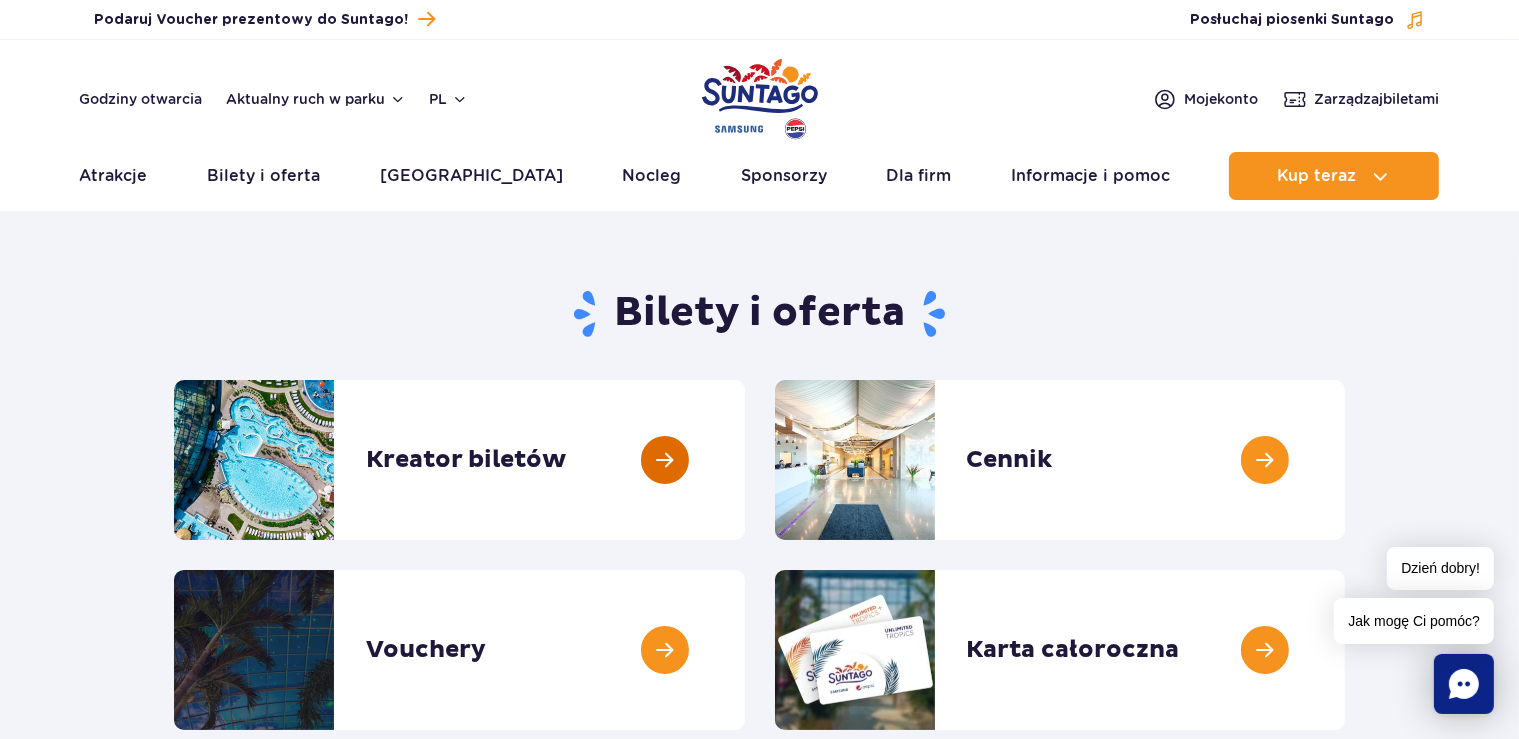 click at bounding box center [745, 460] 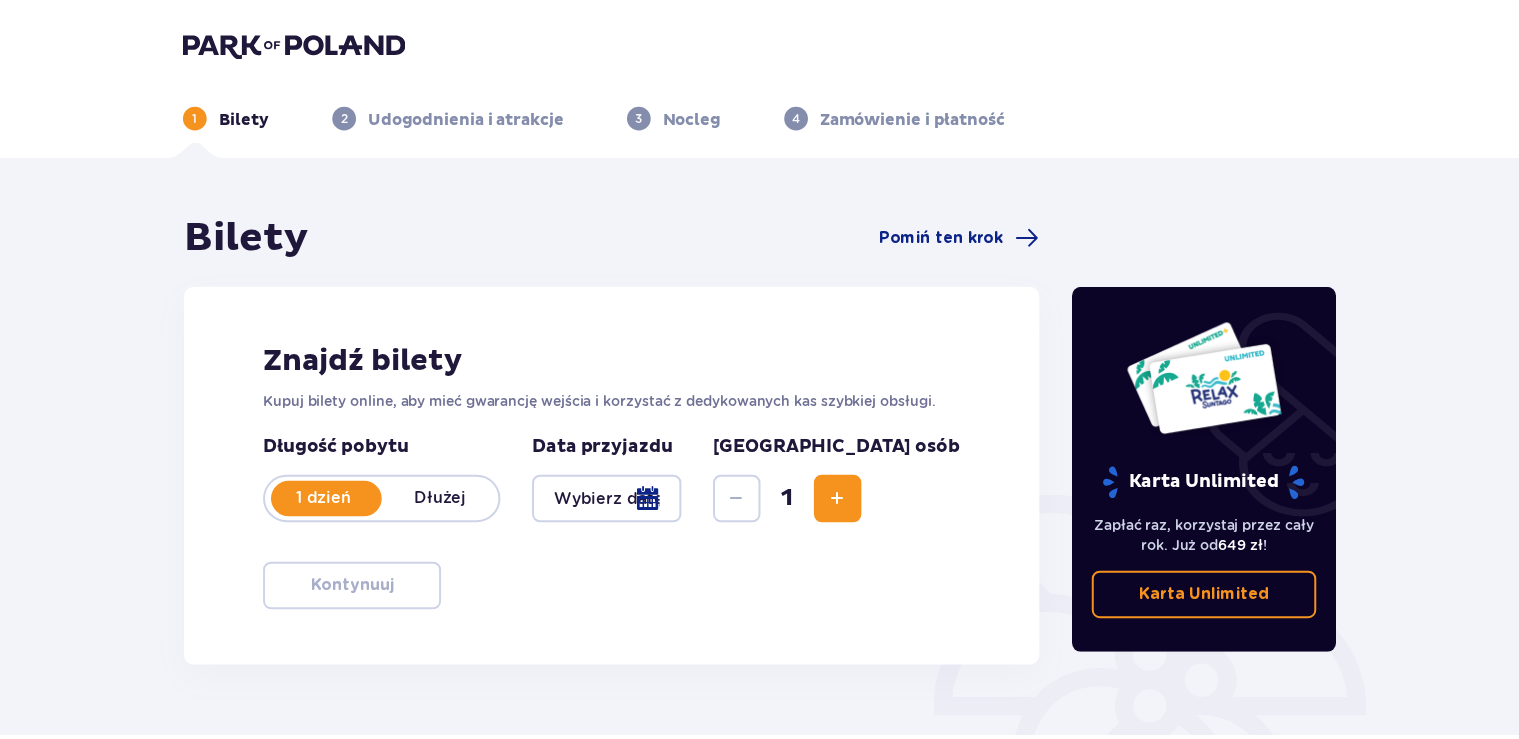 scroll, scrollTop: 0, scrollLeft: 0, axis: both 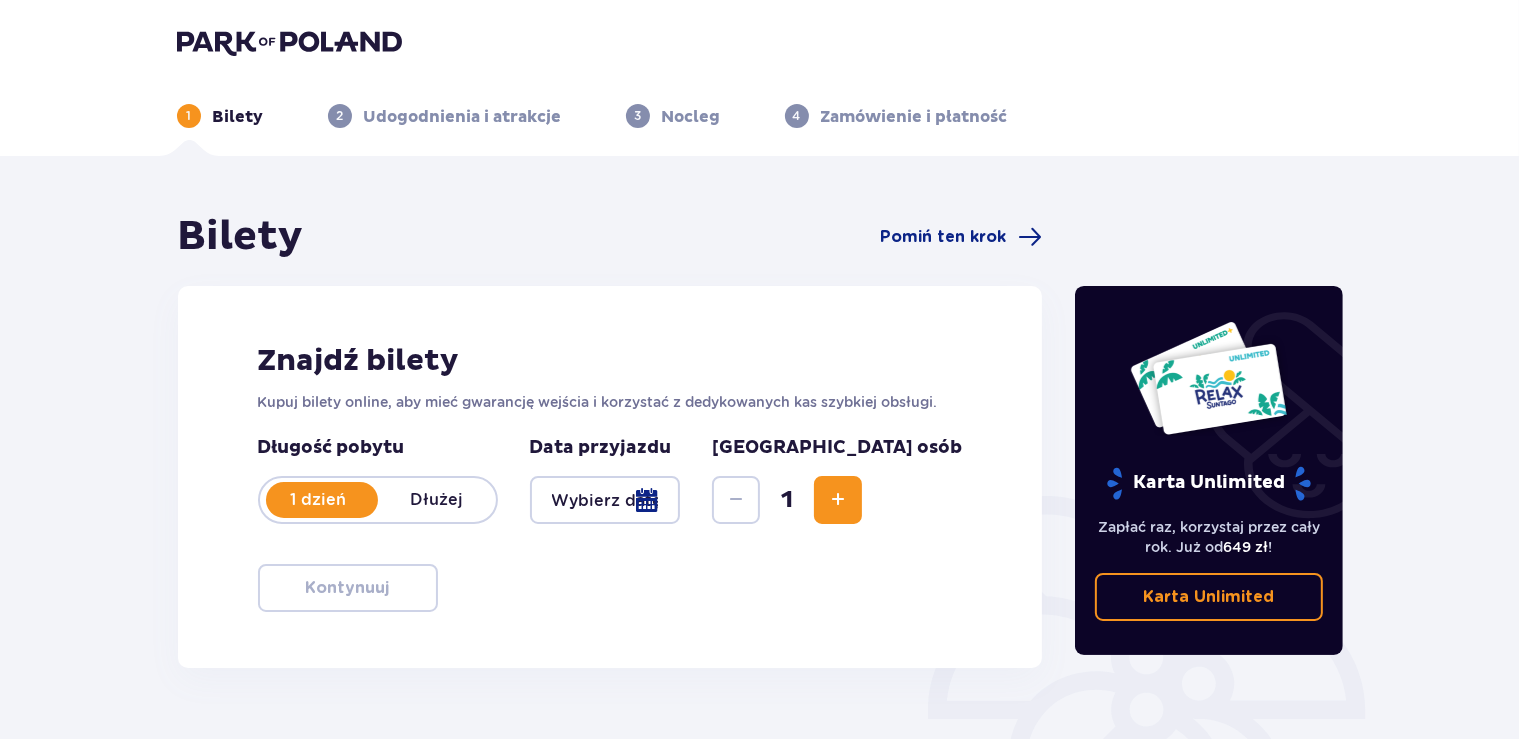 click at bounding box center (605, 500) 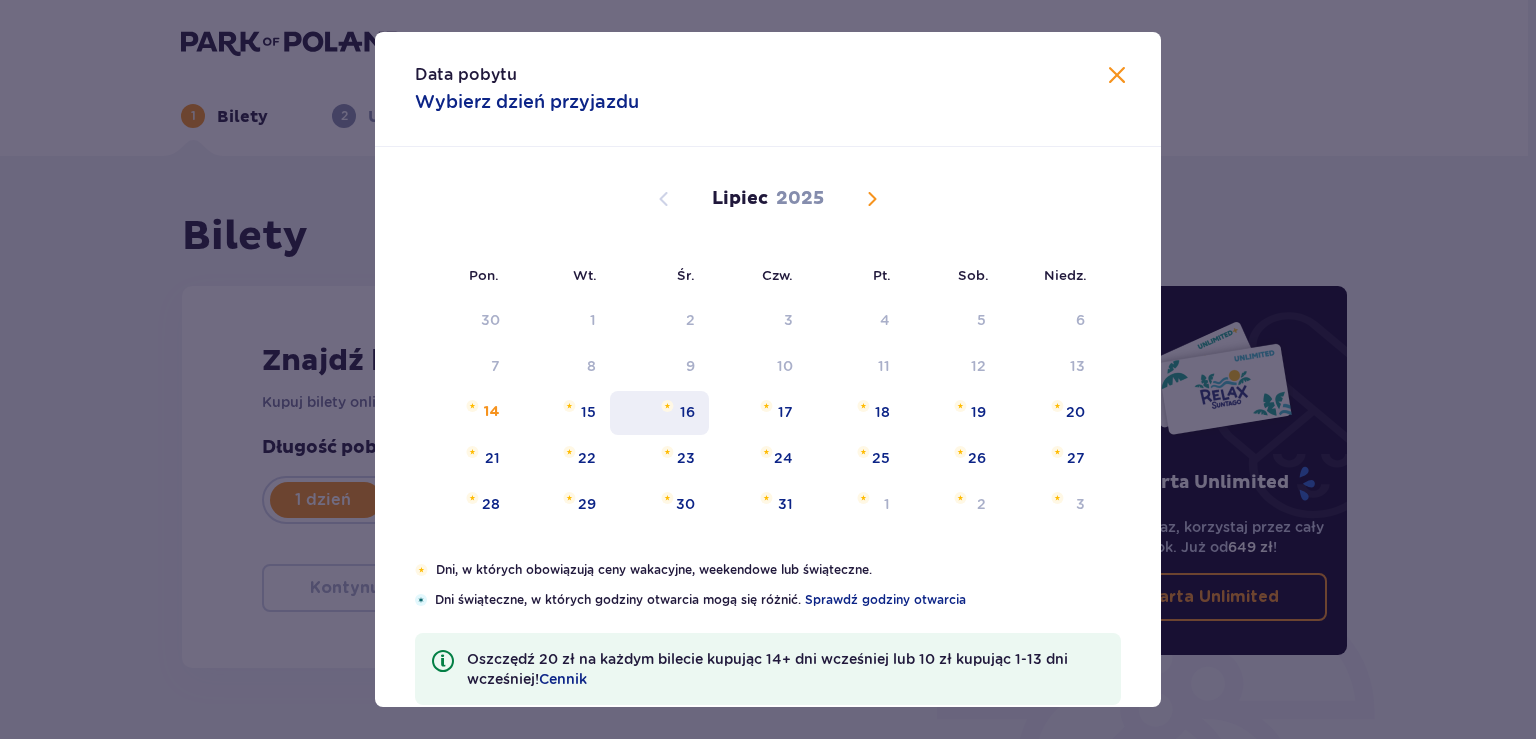click on "16" at bounding box center (687, 412) 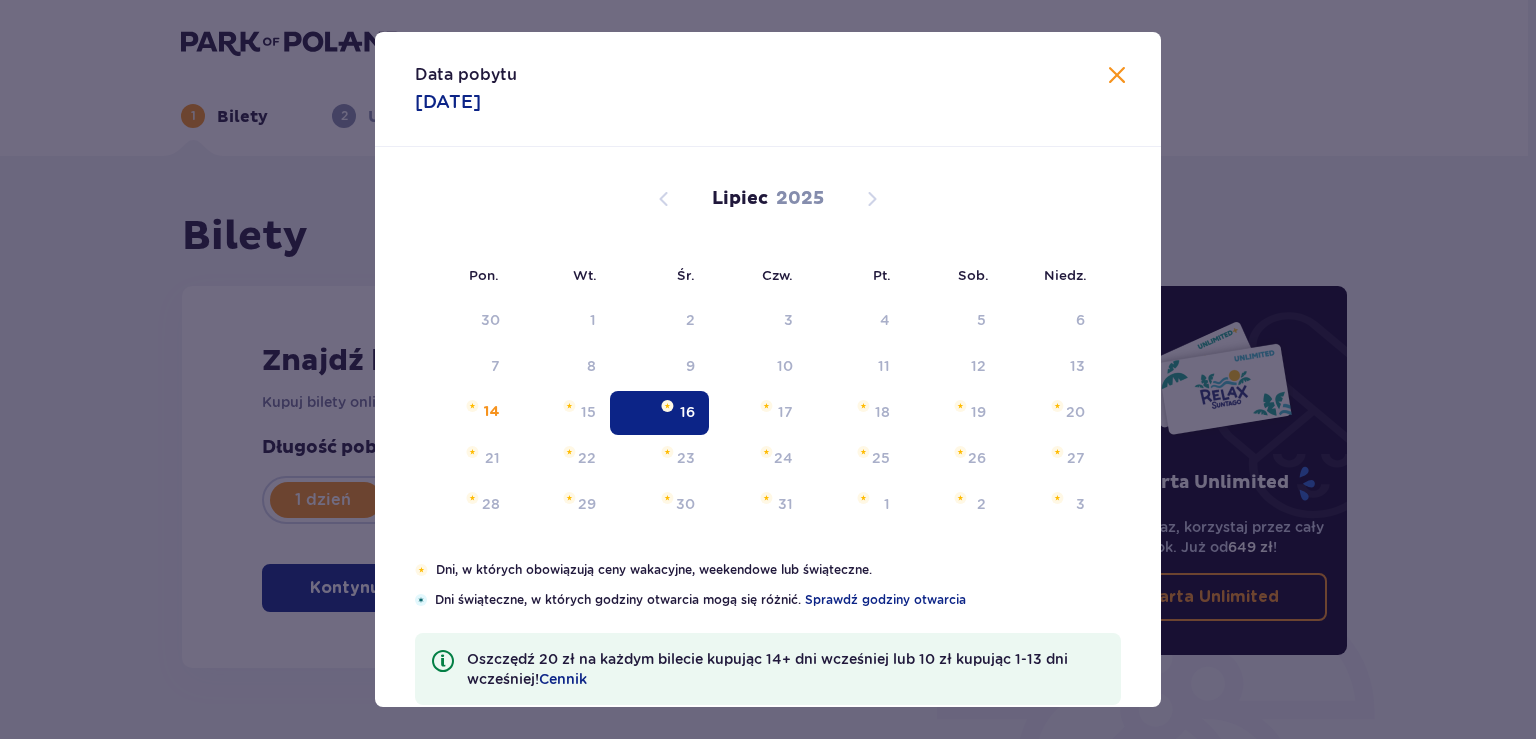 type on "16.07.25" 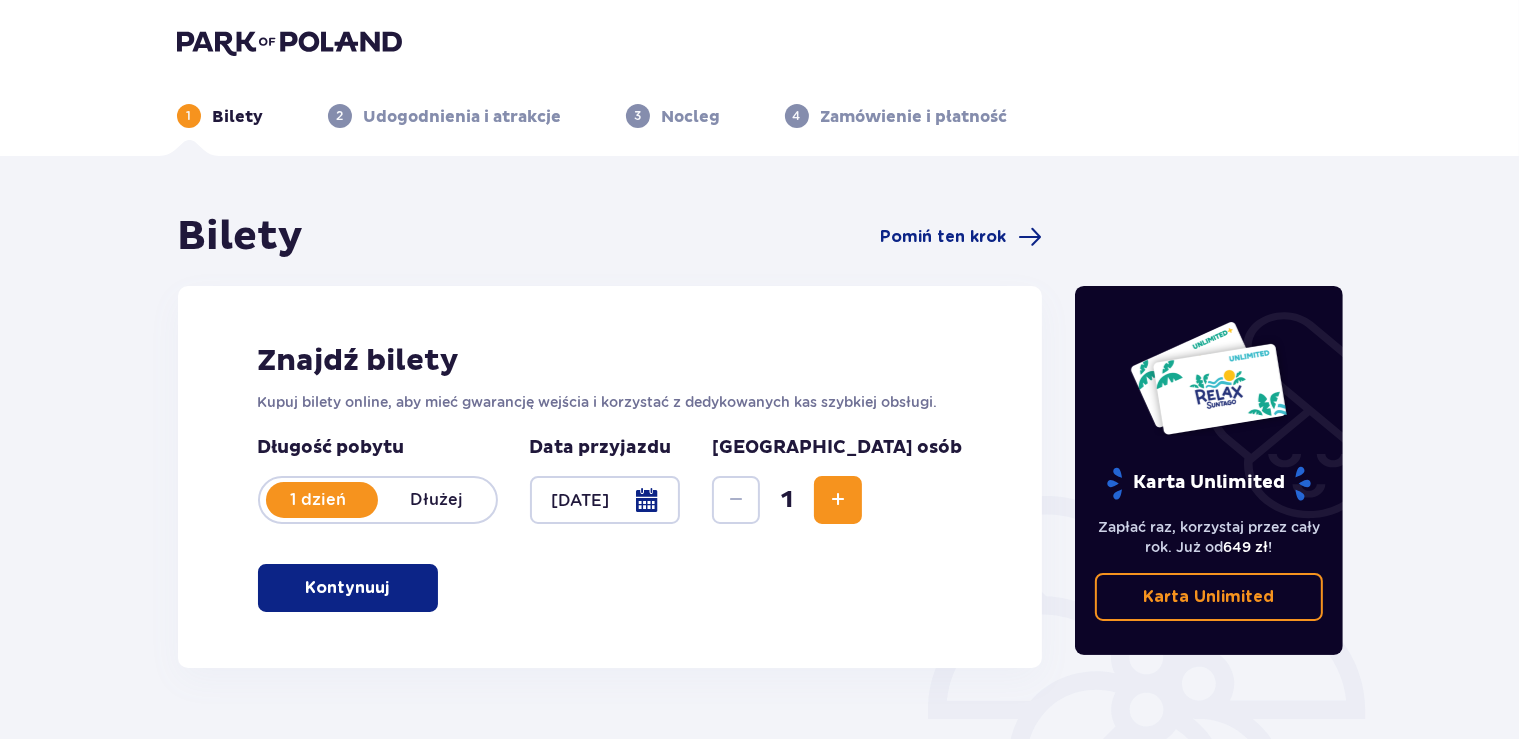 click at bounding box center [838, 500] 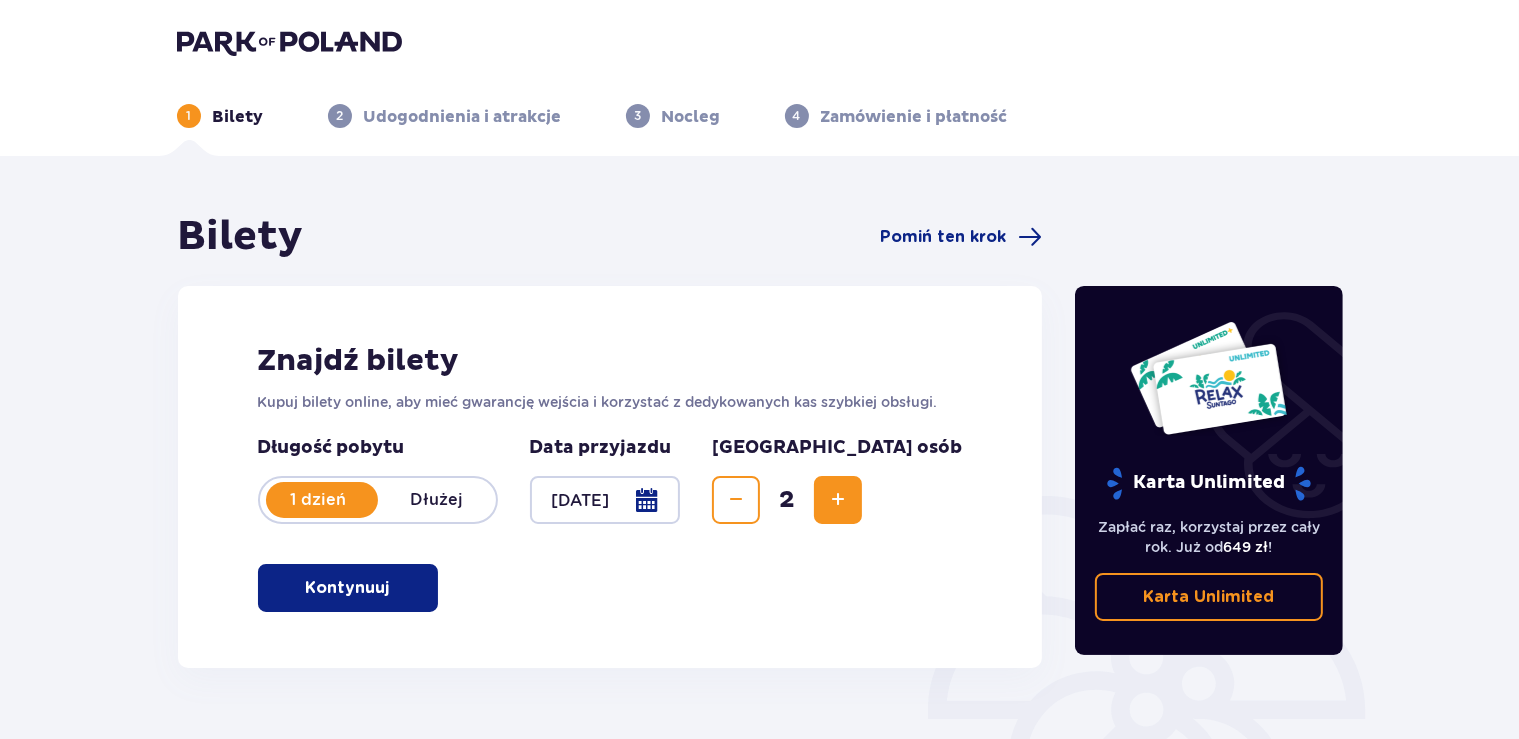 click at bounding box center [838, 500] 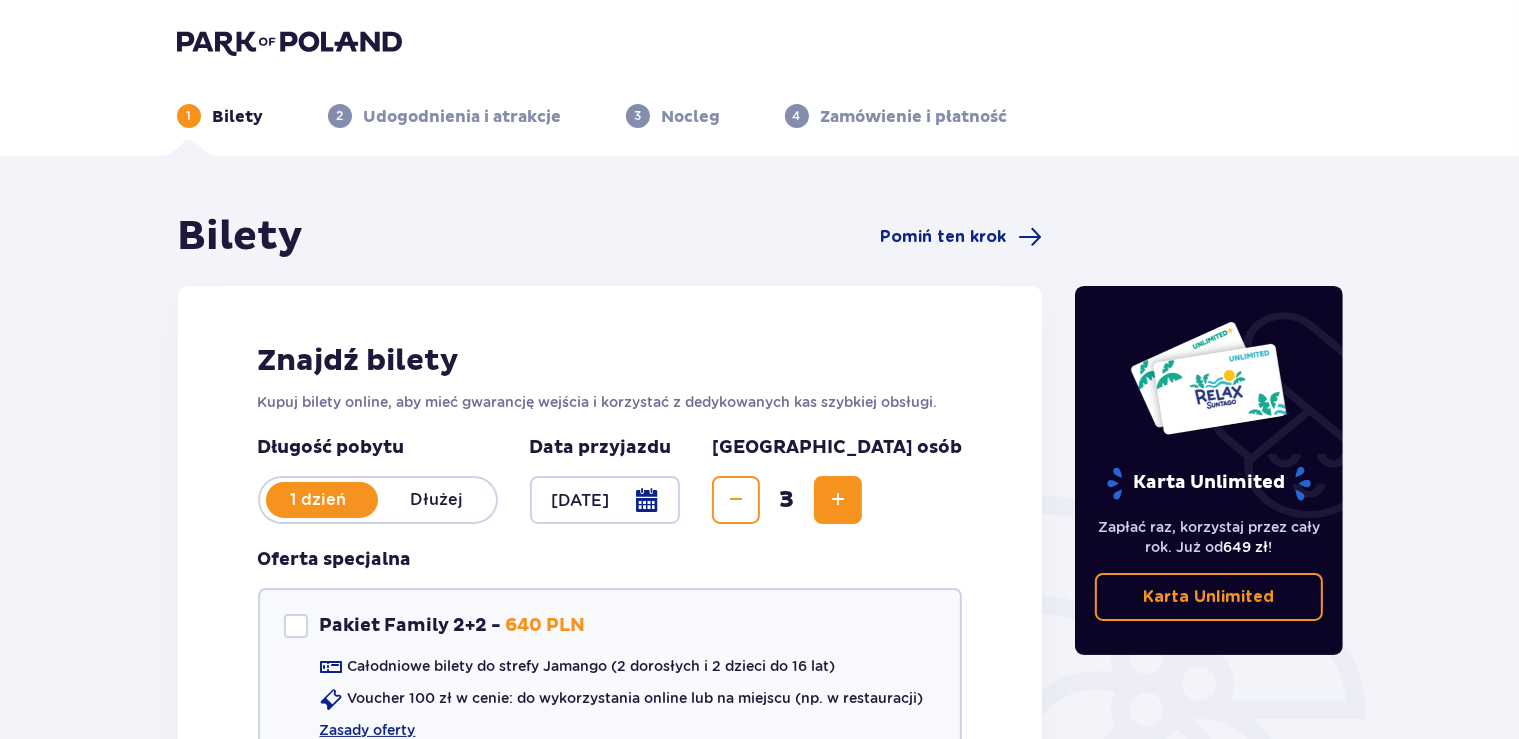 click at bounding box center (838, 500) 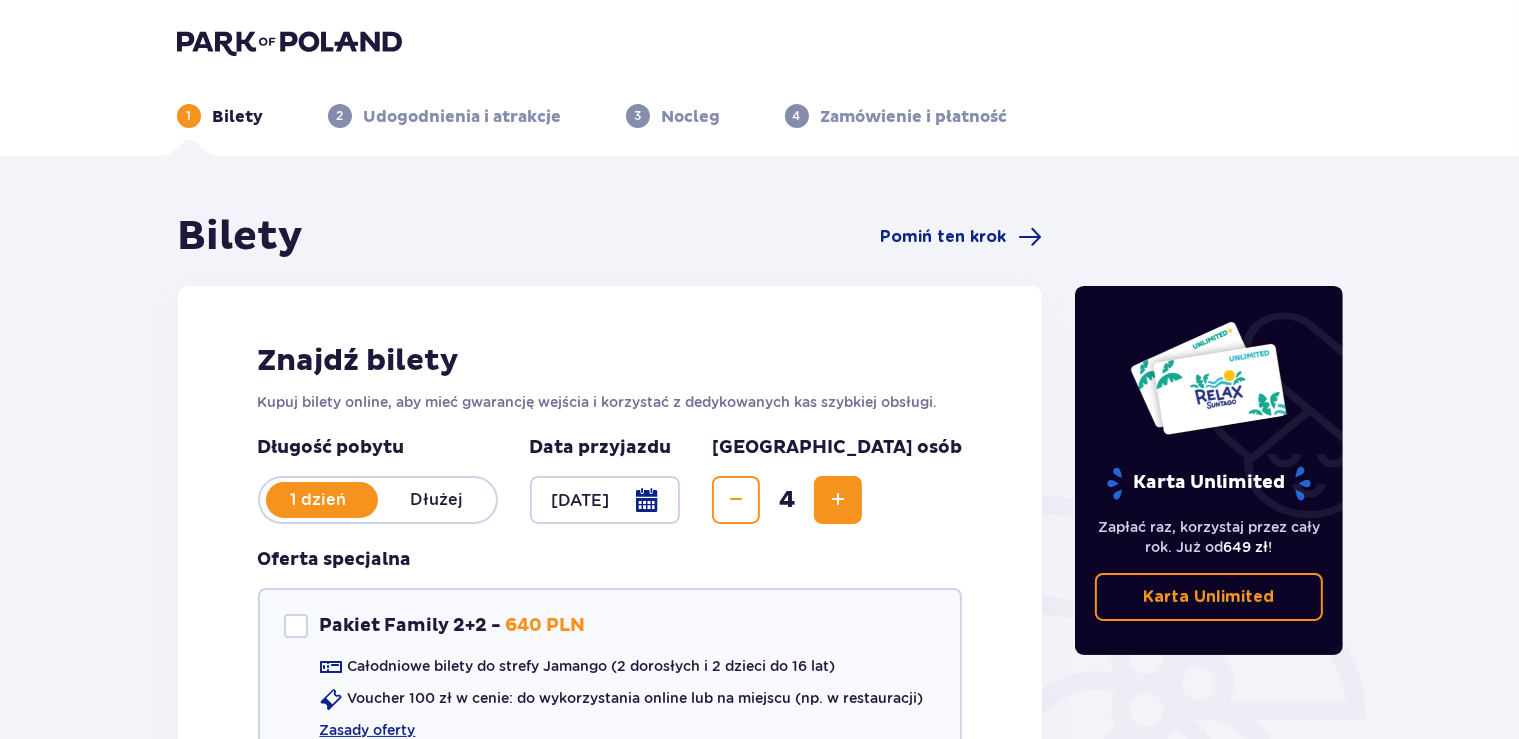 click on "Znajdź bilety Kupuj bilety online, aby mieć gwarancję wejścia i korzystać z dedykowanych kas szybkiej obsługi. Długość pobytu 1 dzień Dłużej Data przyjazdu 16.07.25 Liczba osób 4 Oferta specjalna Pakiet Family 2+2    -  640 PLN Całodniowe bilety do strefy Jamango (2 dorosłych i 2 dzieci do 16 lat) Voucher 100 zł w cenie: do wykorzystania online lub na miejscu (np. w restauracji) Zasady oferty Kontynuuj bez pakietu" at bounding box center [610, 598] 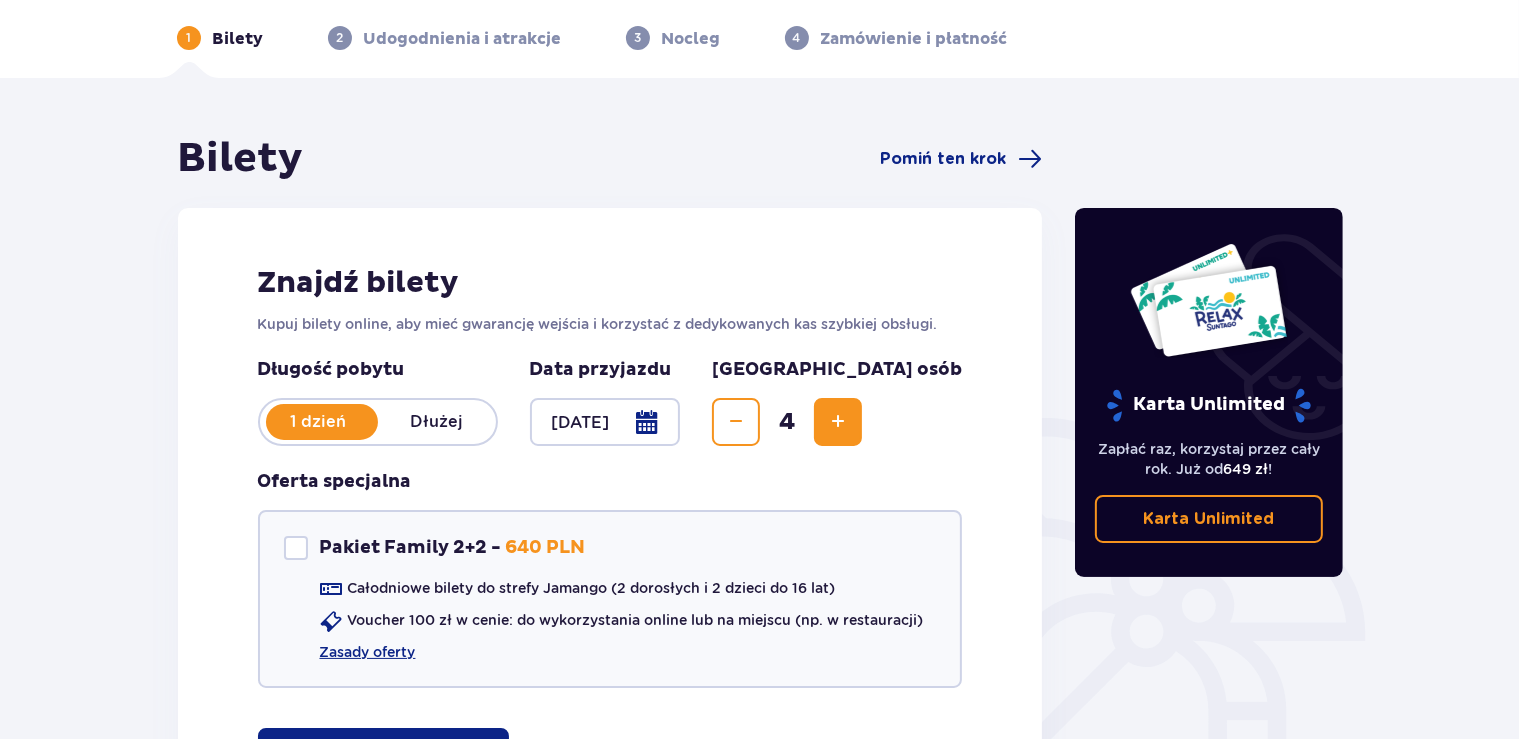 scroll, scrollTop: 211, scrollLeft: 0, axis: vertical 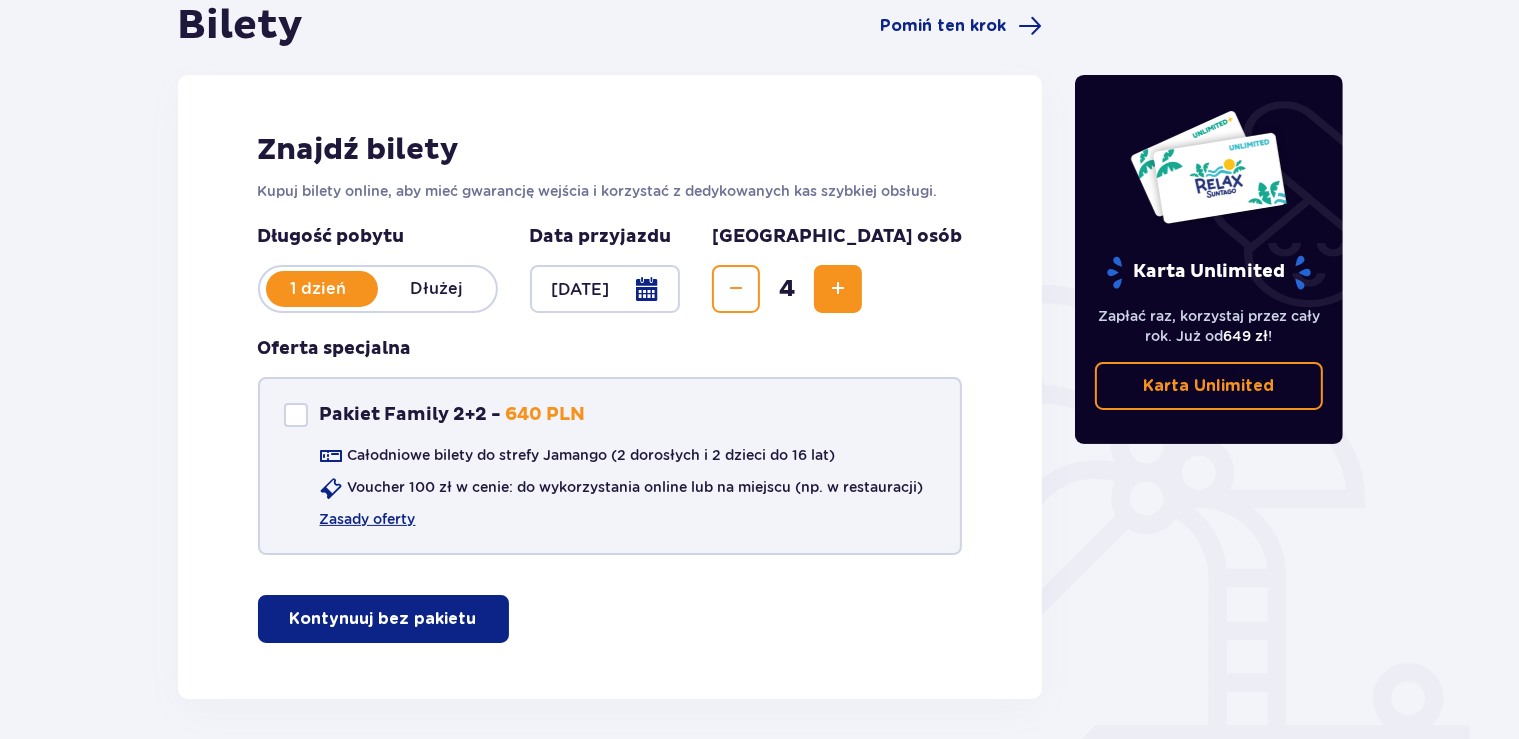 click at bounding box center [296, 415] 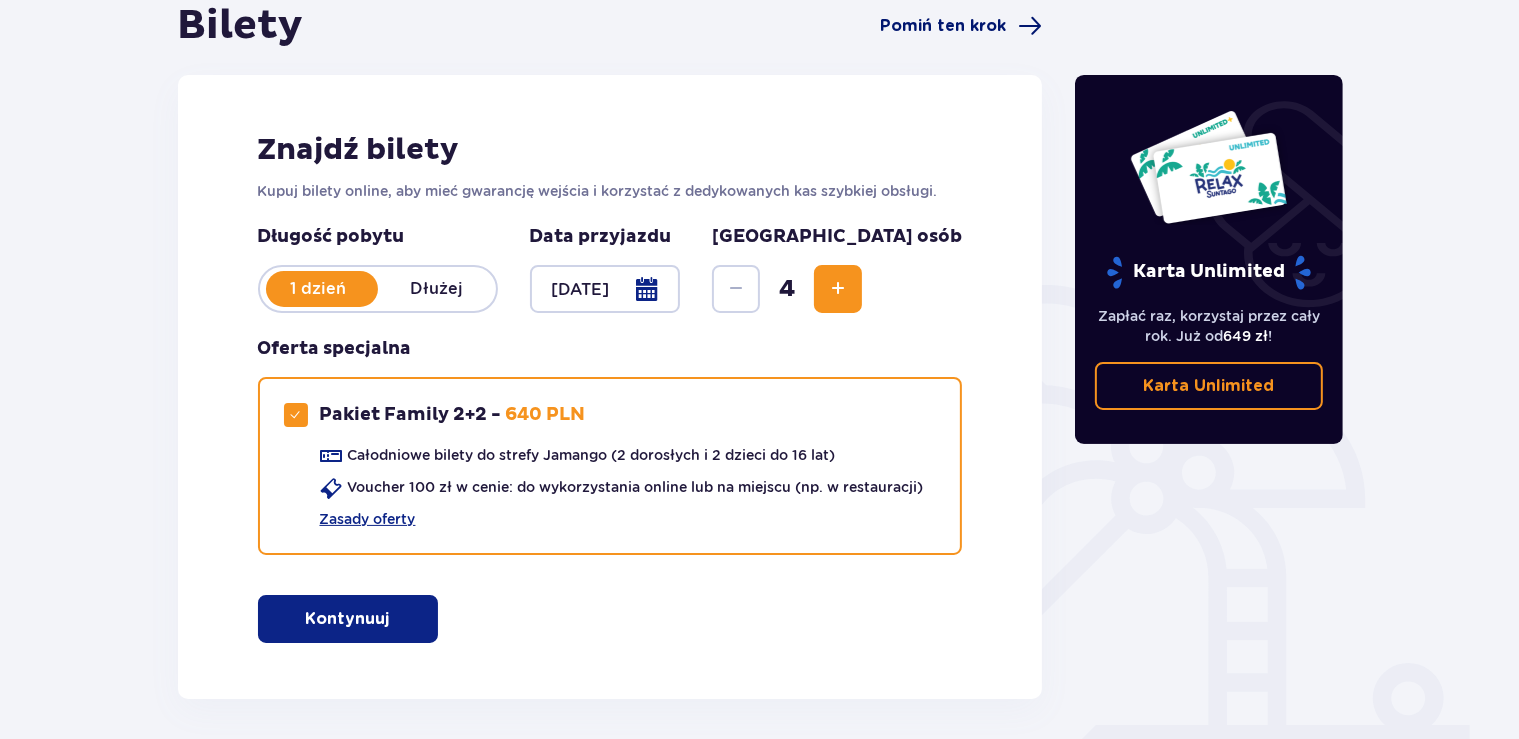 click on "Pomiń ten krok" at bounding box center [943, 26] 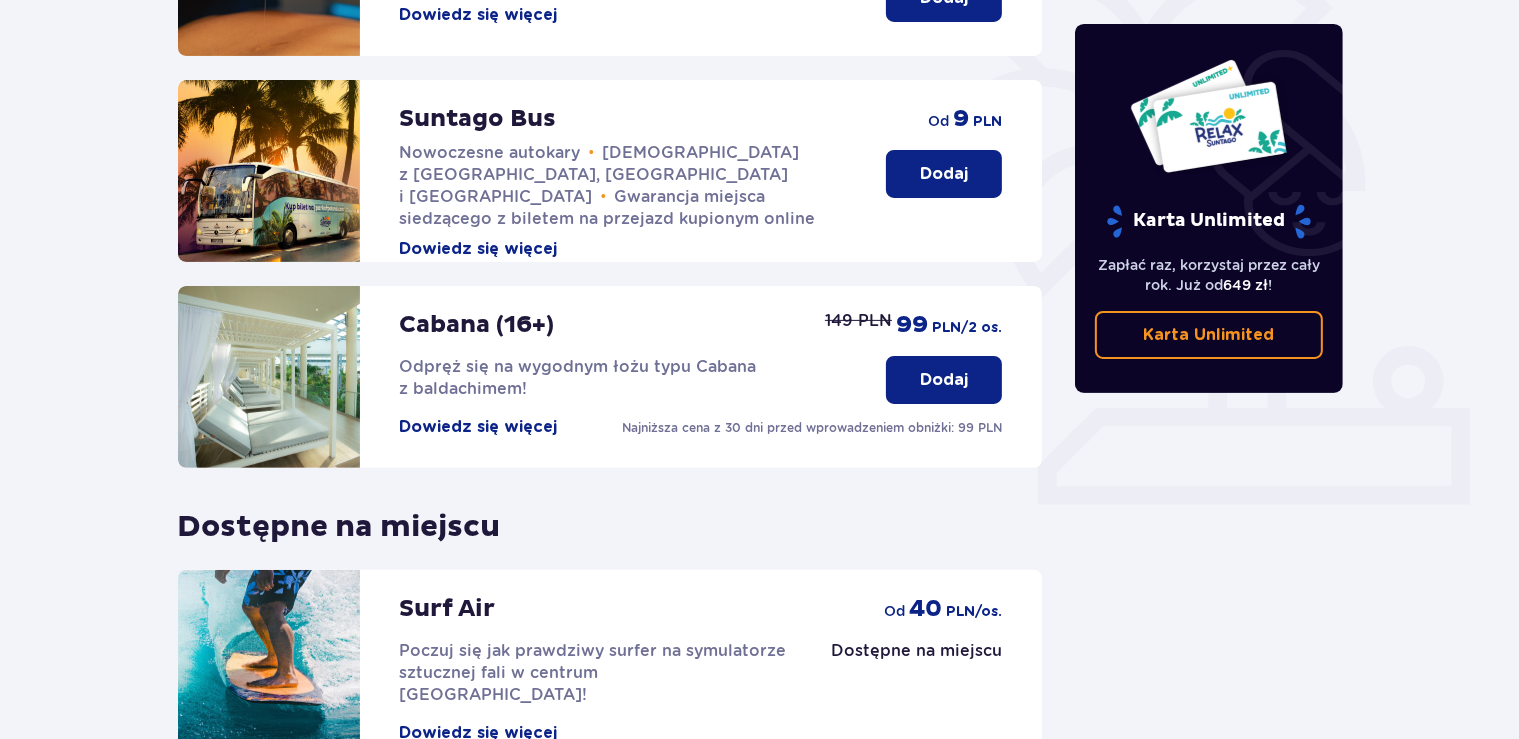 scroll, scrollTop: 712, scrollLeft: 0, axis: vertical 